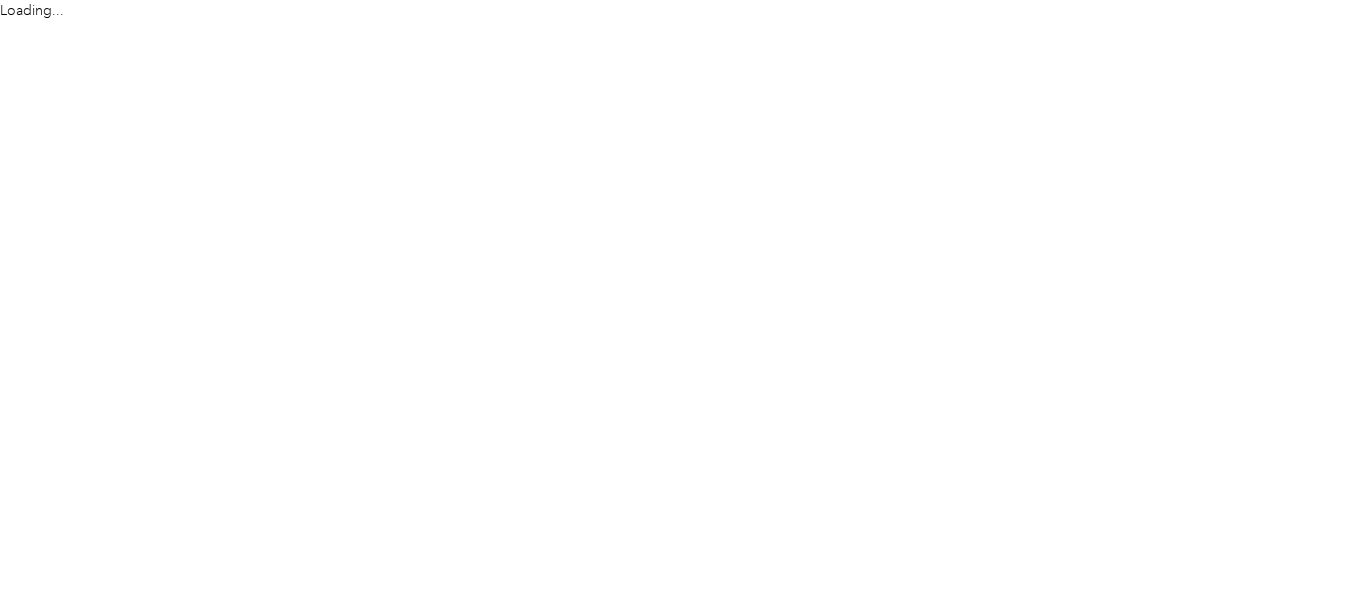 scroll, scrollTop: 0, scrollLeft: 0, axis: both 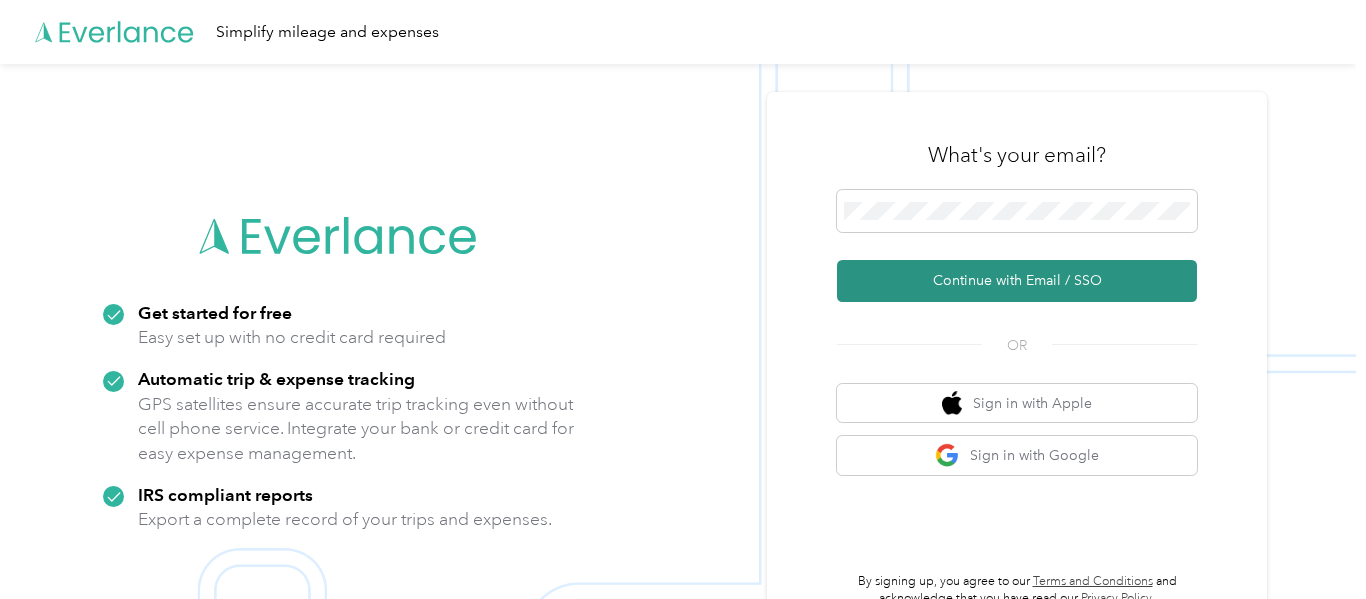 click on "Continue with Email / SSO" at bounding box center (1017, 281) 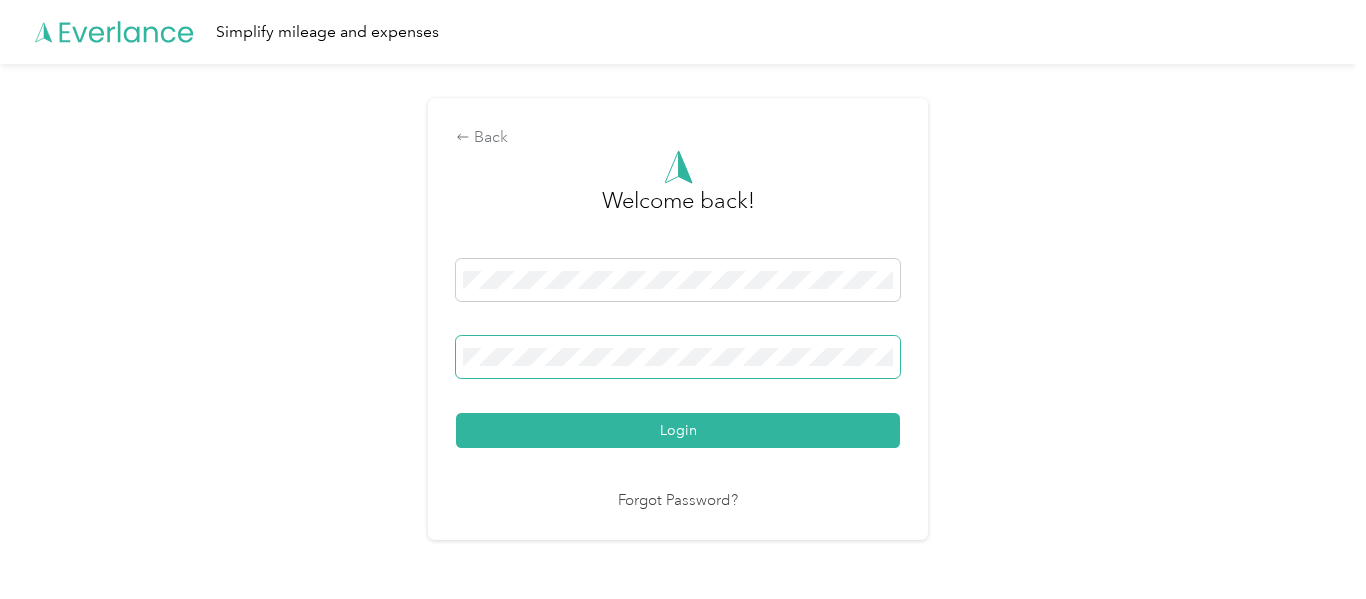 click at bounding box center [678, 357] 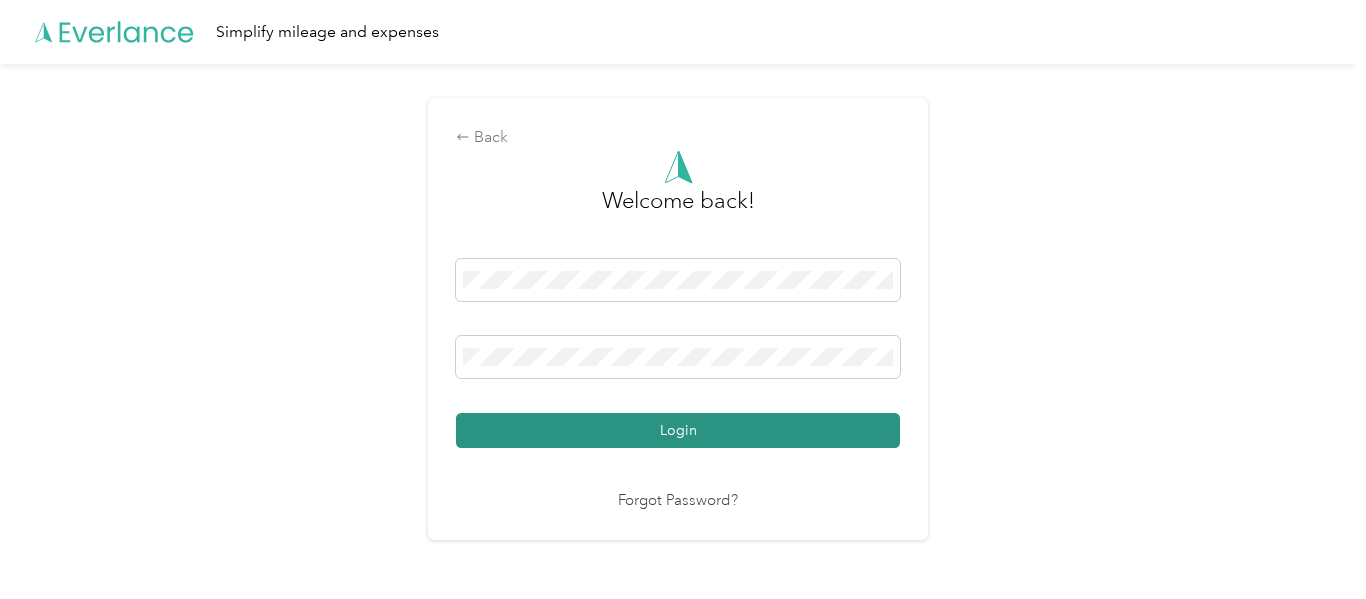 click on "Login" at bounding box center [678, 430] 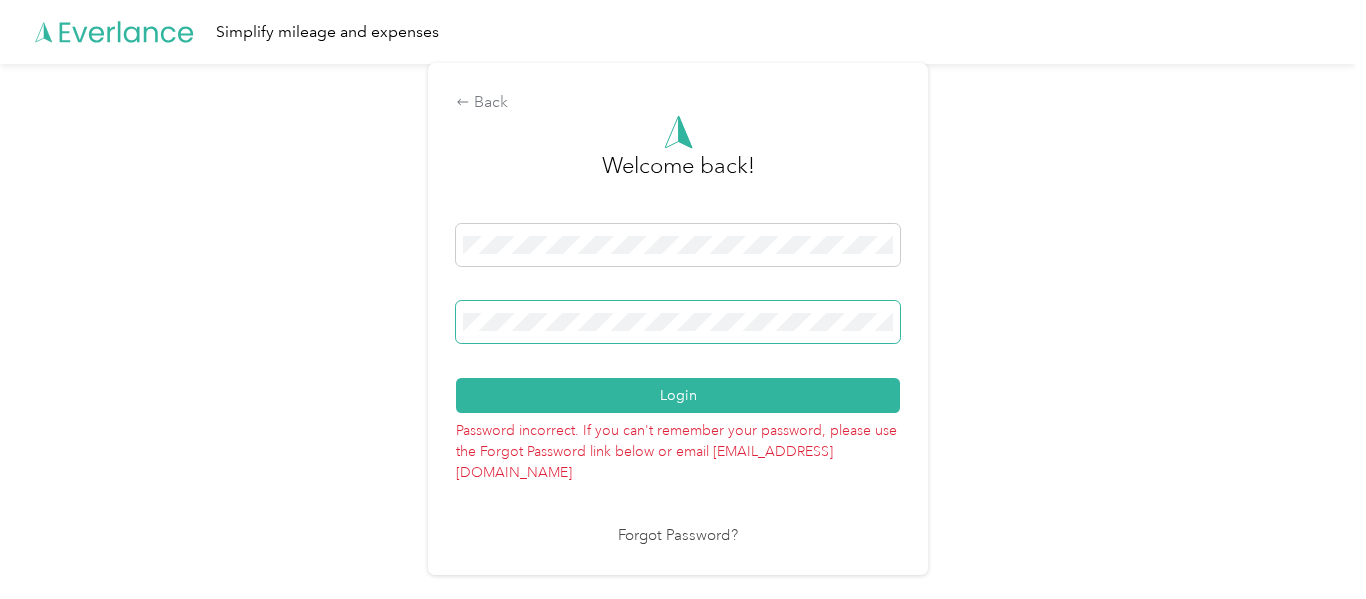 click at bounding box center [678, 322] 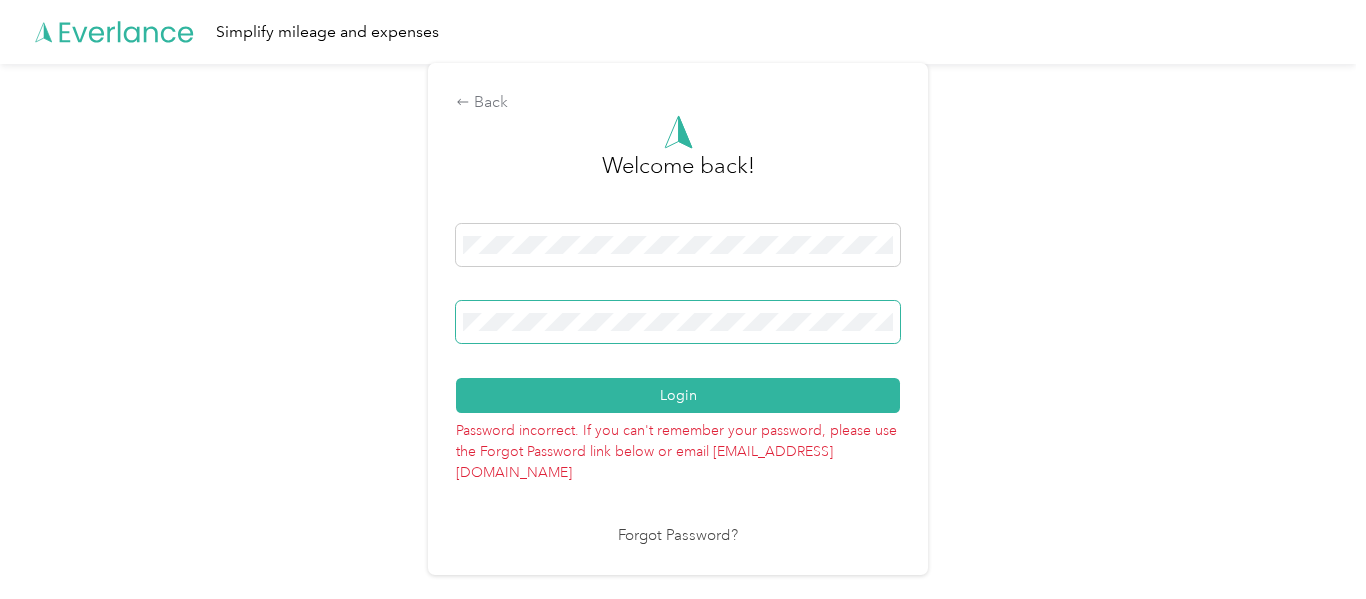 click on "Login" at bounding box center [678, 395] 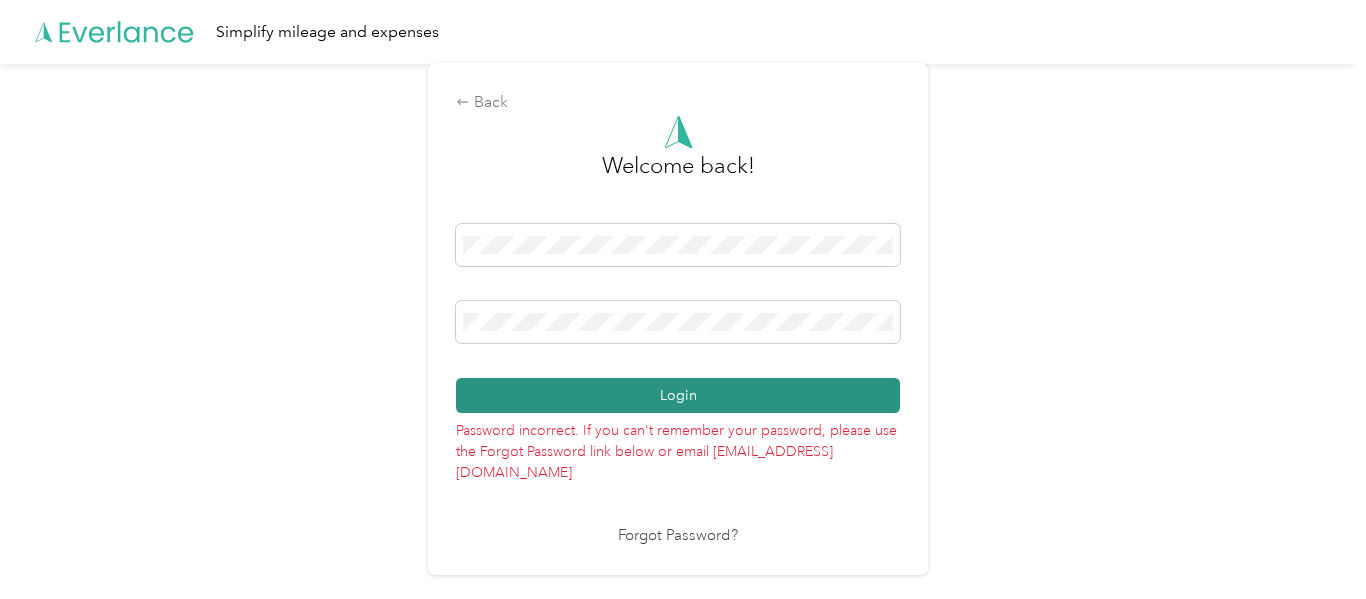 click on "Login" at bounding box center [678, 395] 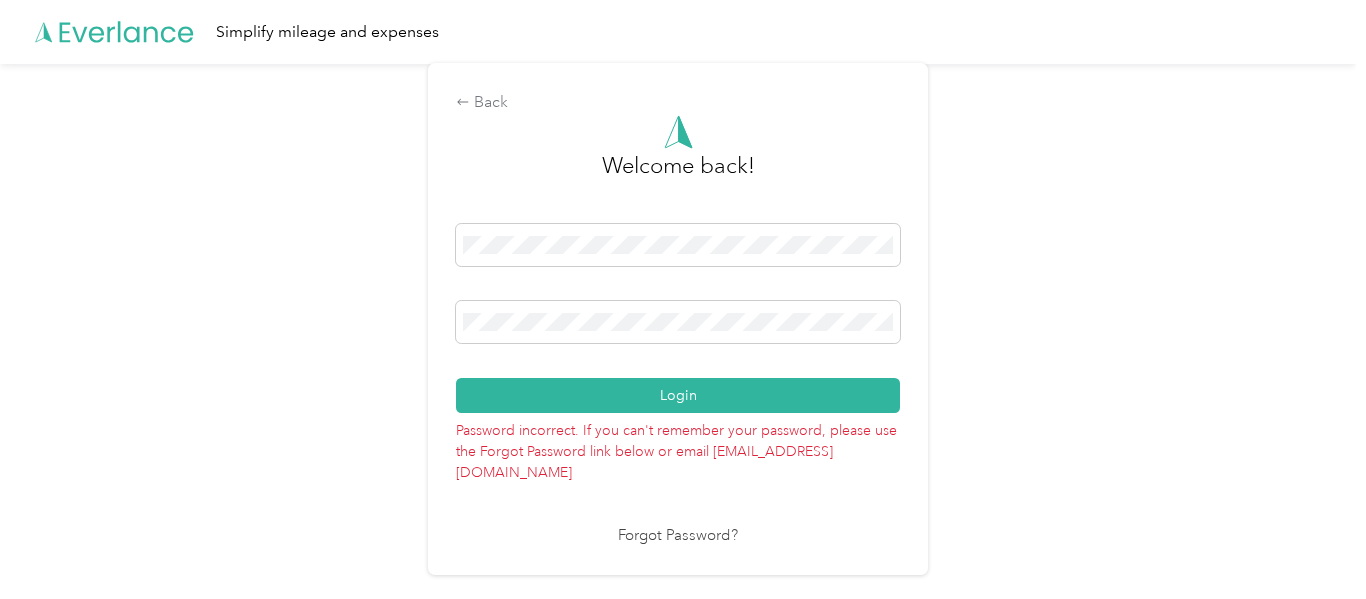 click on "Forgot Password?" at bounding box center [678, 536] 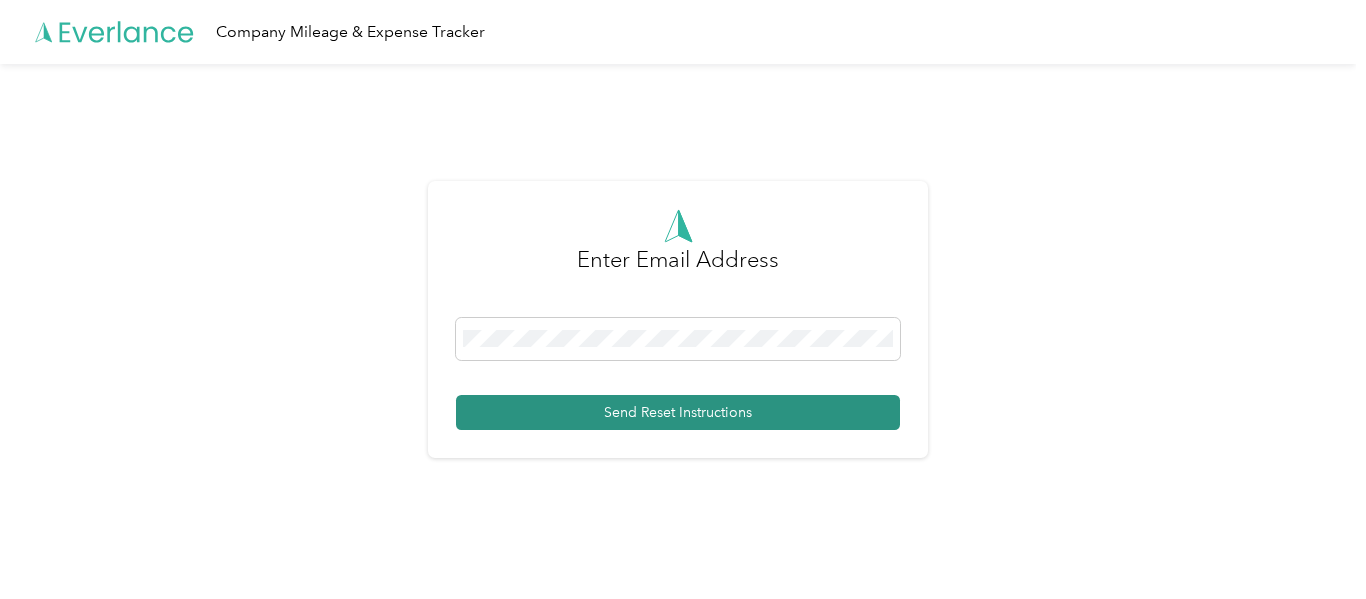 click on "Send Reset Instructions" at bounding box center (678, 412) 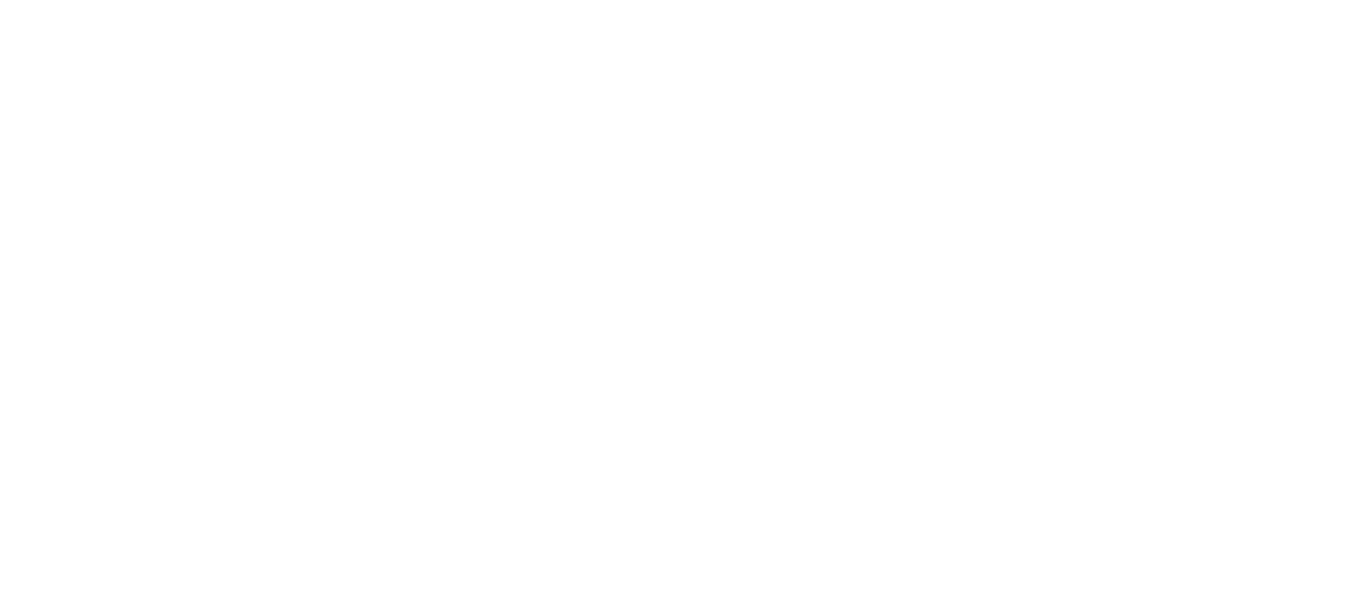 scroll, scrollTop: 0, scrollLeft: 0, axis: both 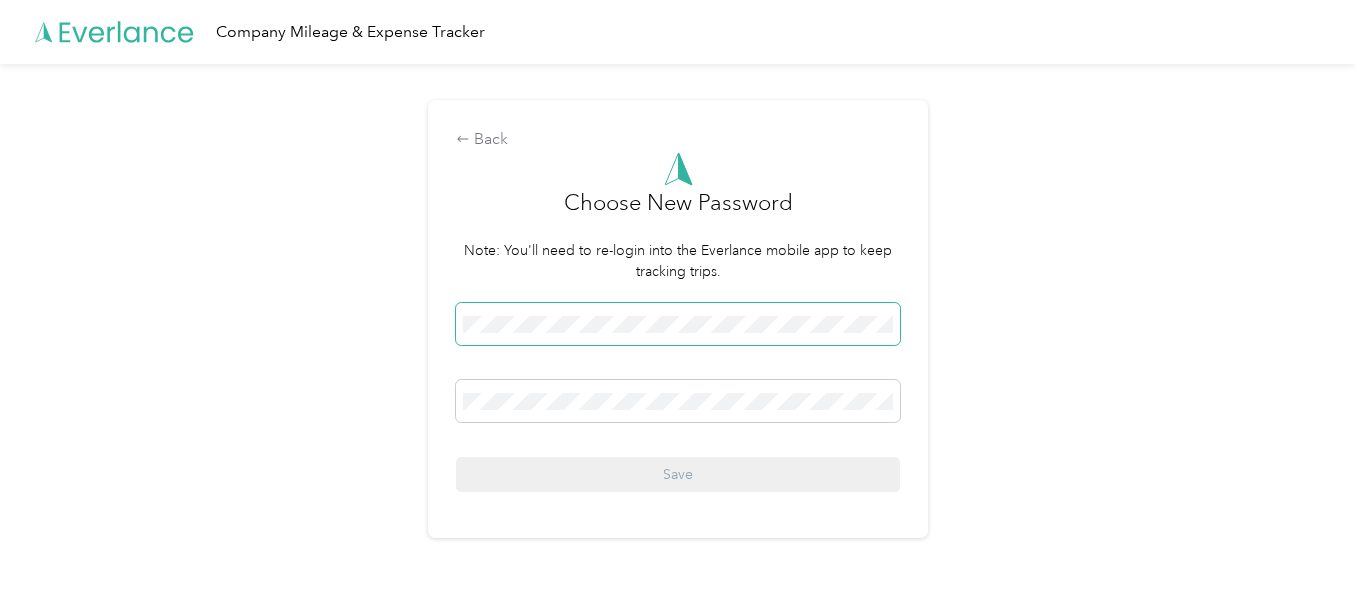 click at bounding box center [678, 324] 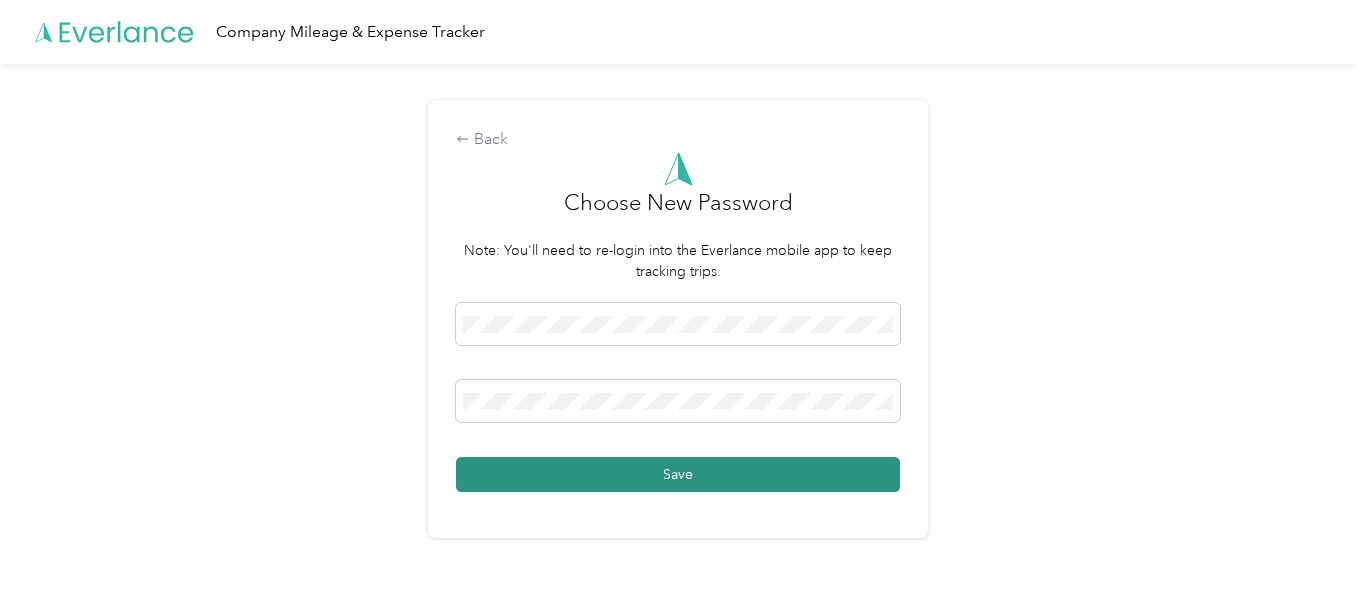 click on "Save" at bounding box center [678, 474] 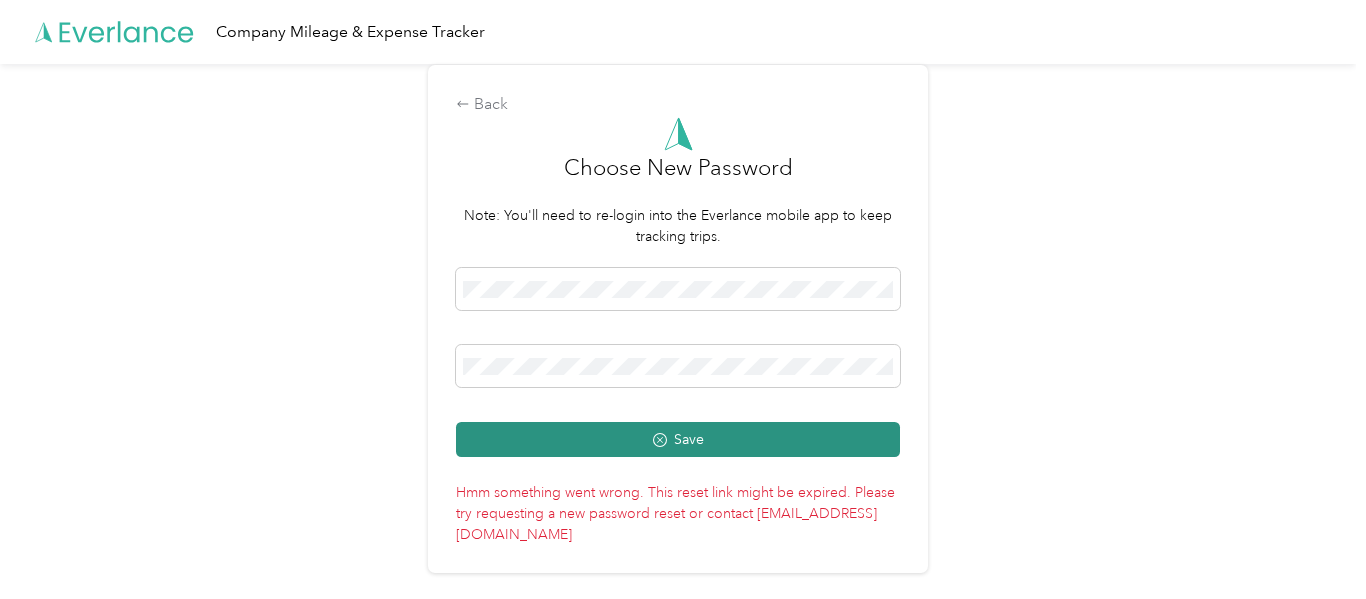 click on "Save" at bounding box center [678, 439] 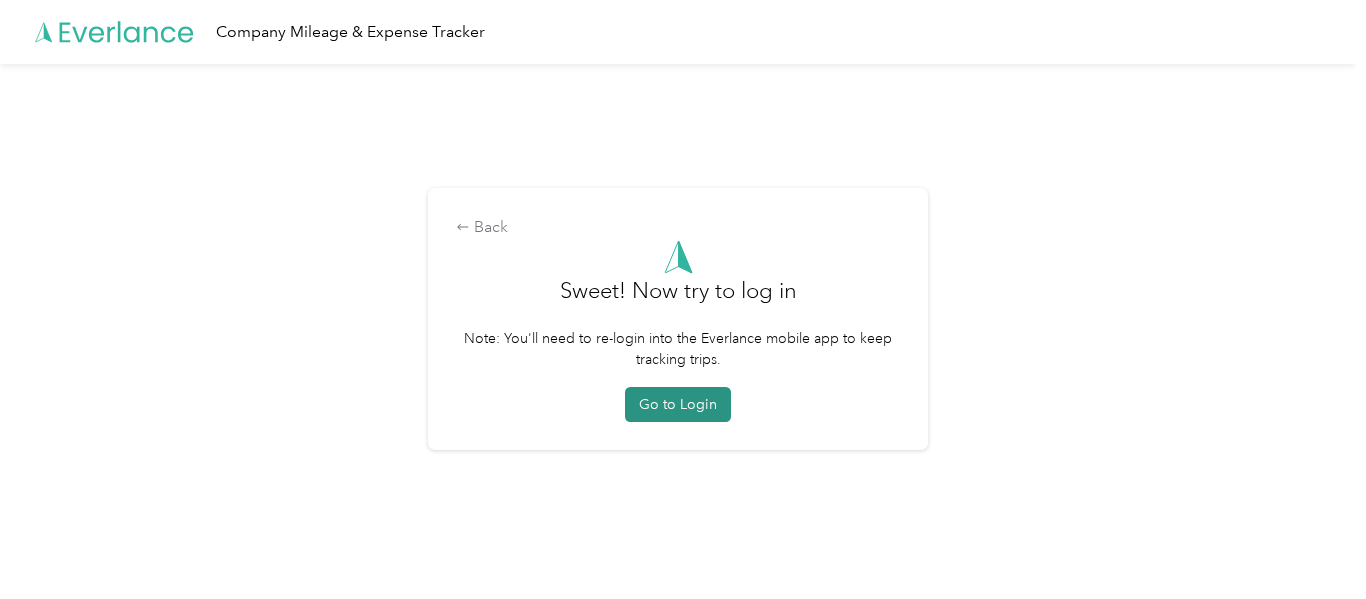 click on "Go to Login" at bounding box center (678, 404) 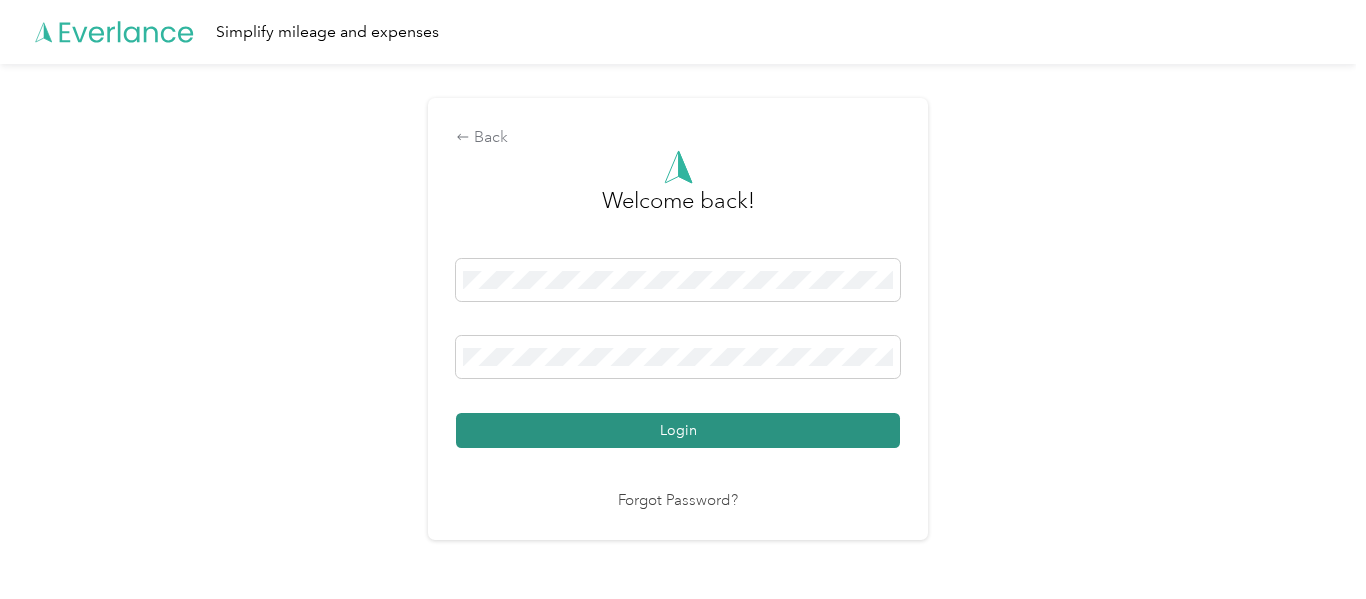 click on "Login" at bounding box center [678, 430] 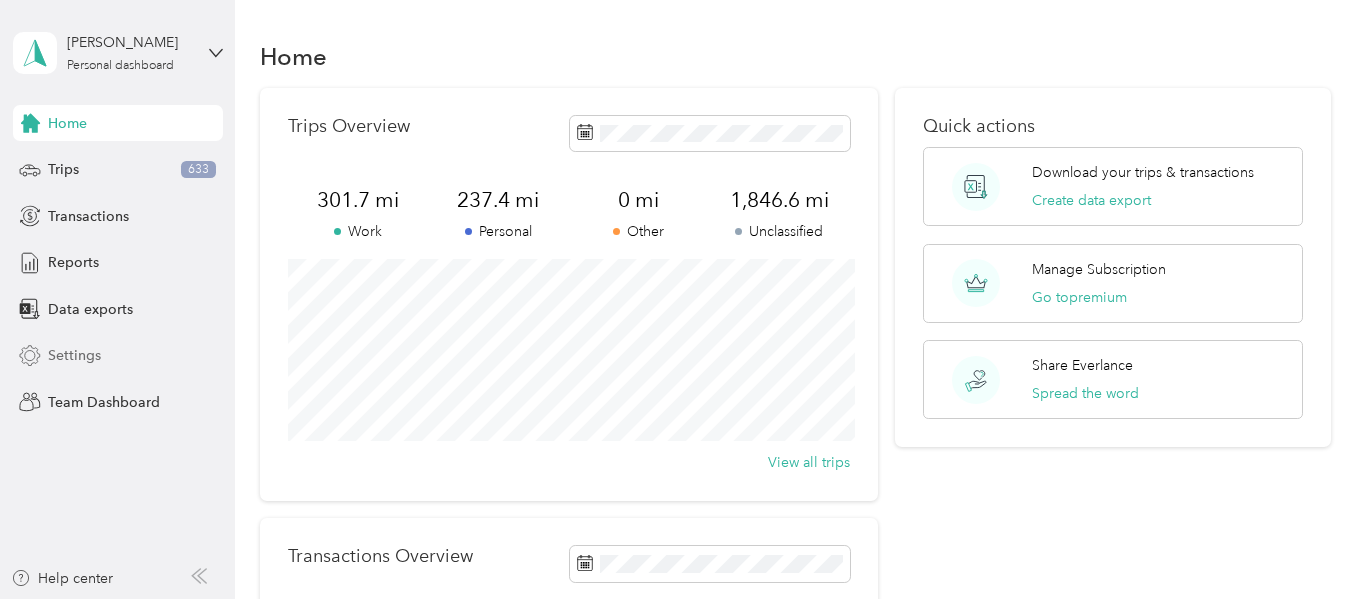 click on "Settings" at bounding box center [74, 355] 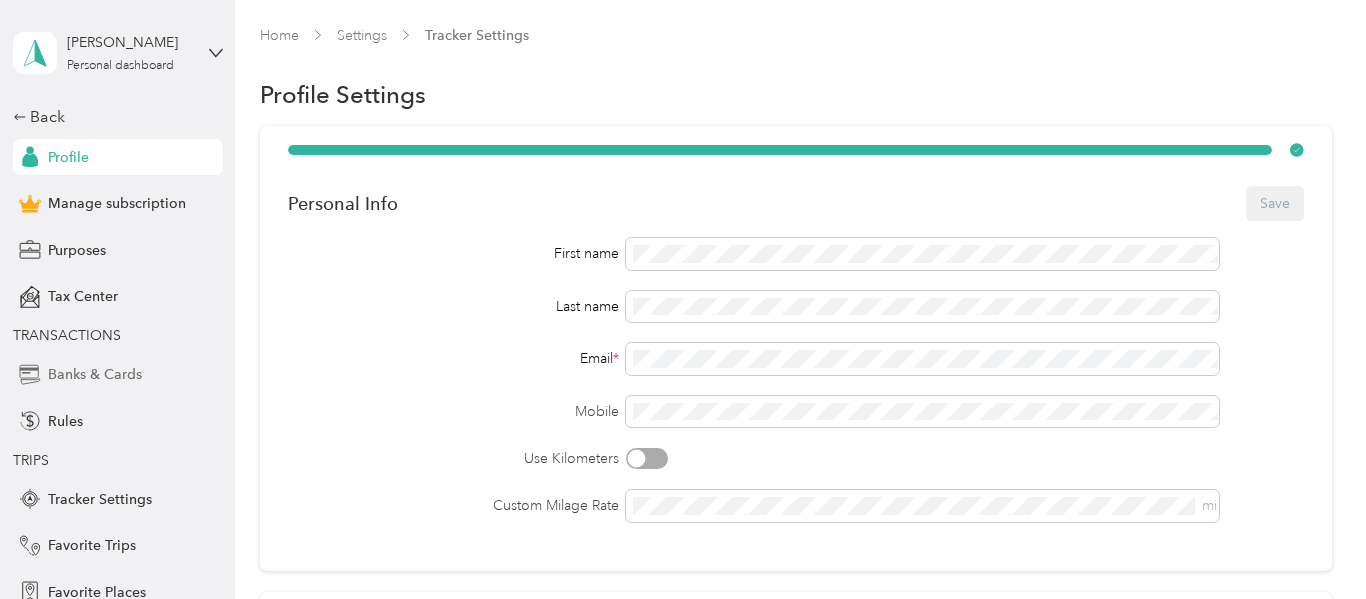 click on "Banks & Cards" at bounding box center [95, 374] 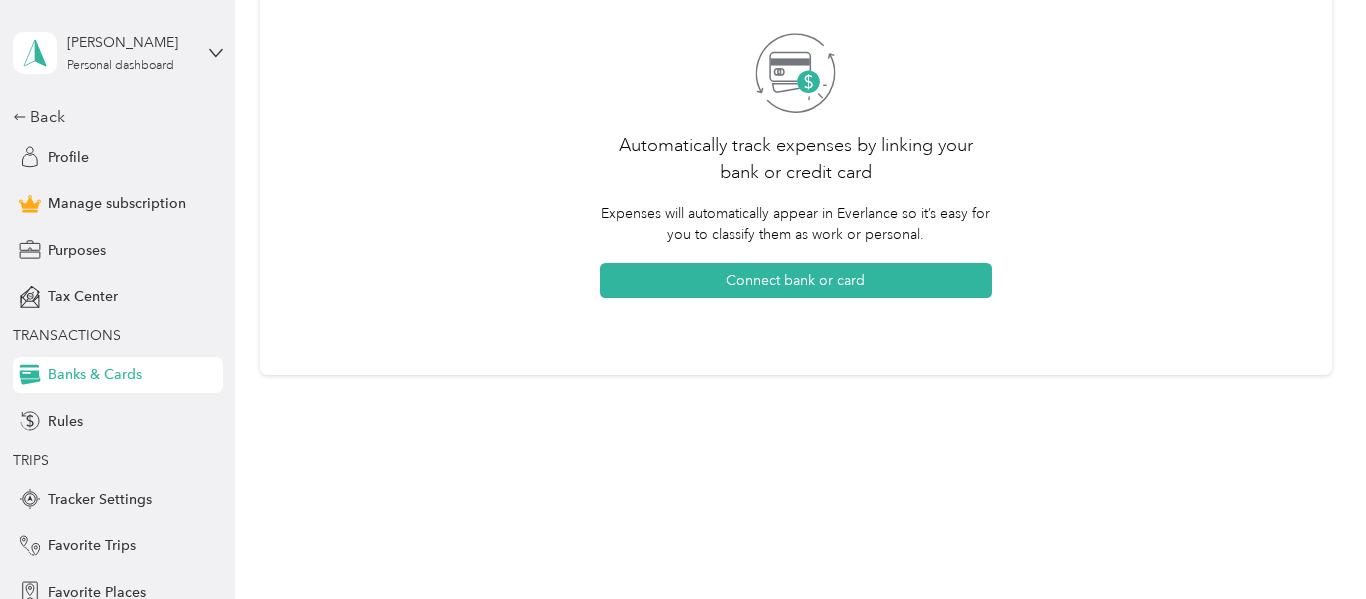 scroll, scrollTop: 0, scrollLeft: 0, axis: both 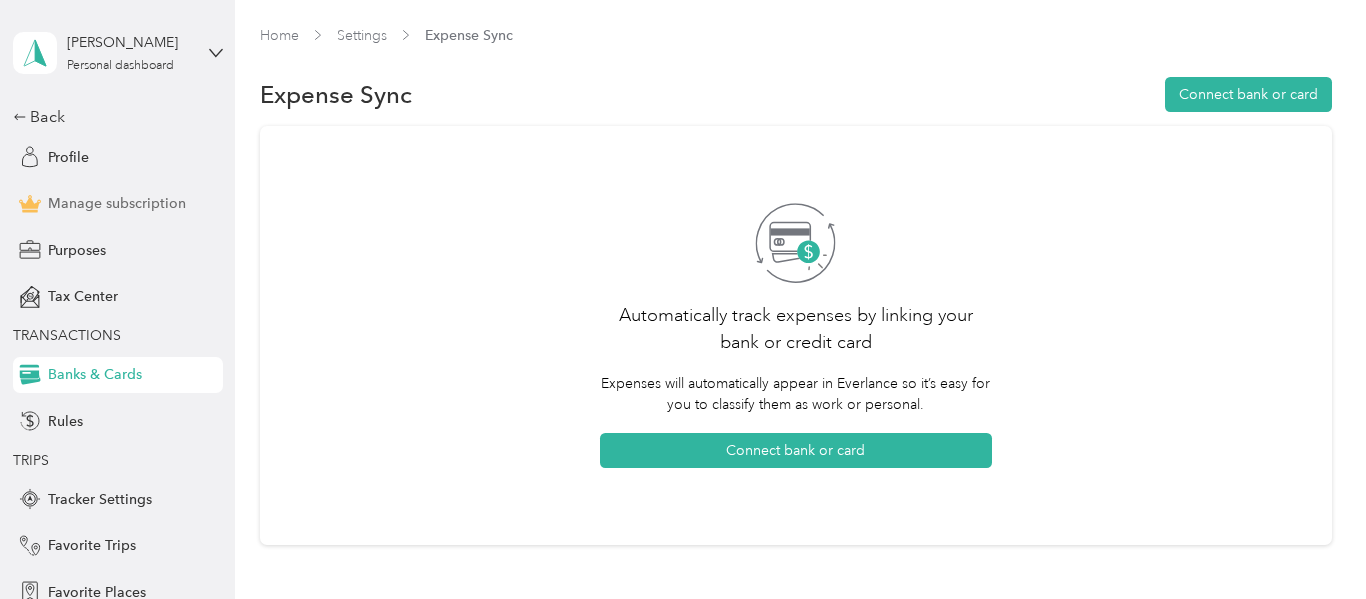 click on "Manage subscription" at bounding box center [117, 203] 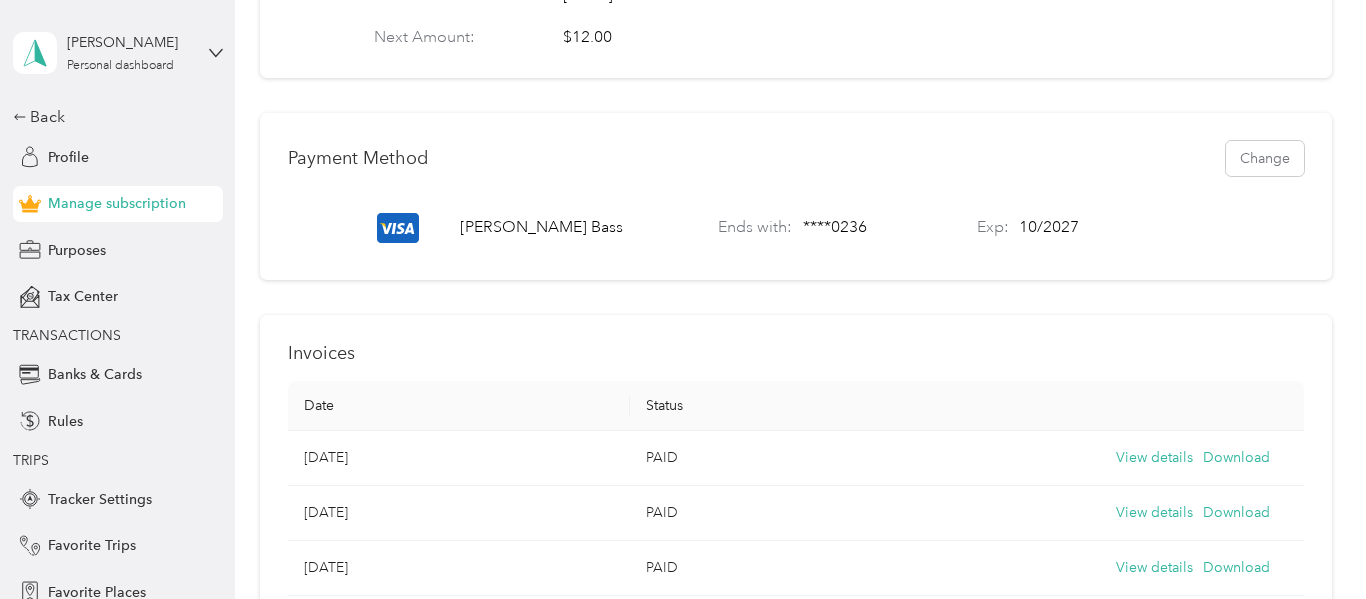 scroll, scrollTop: 518, scrollLeft: 0, axis: vertical 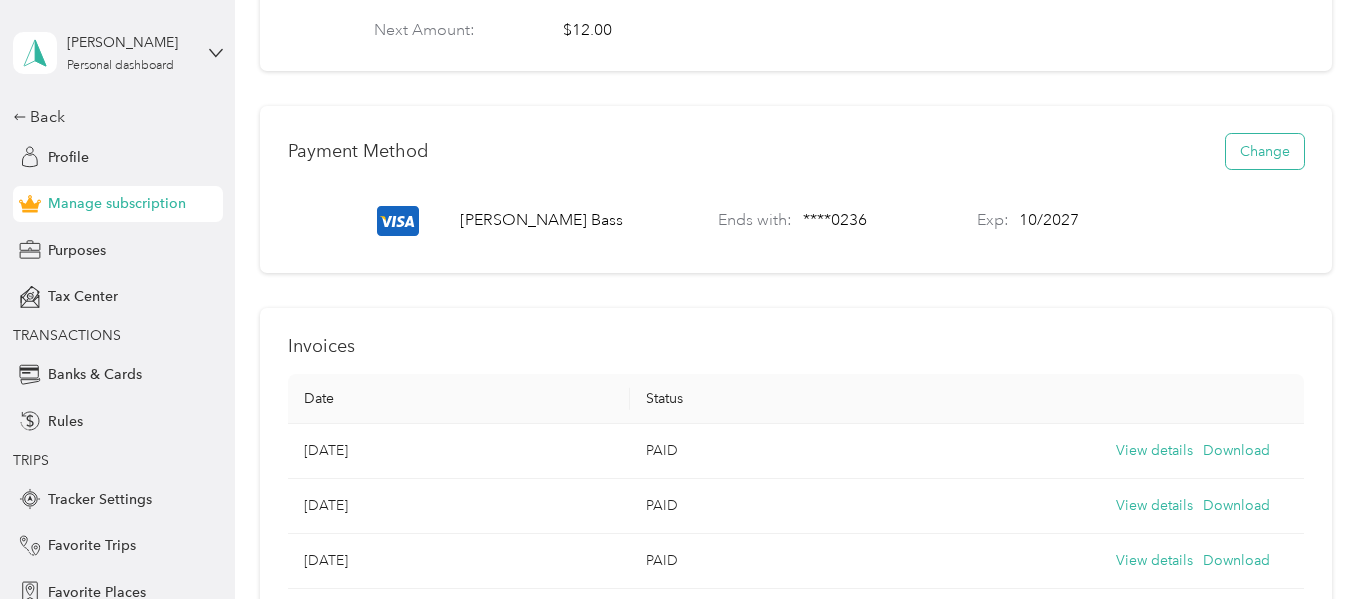 click on "Change" at bounding box center [1265, 151] 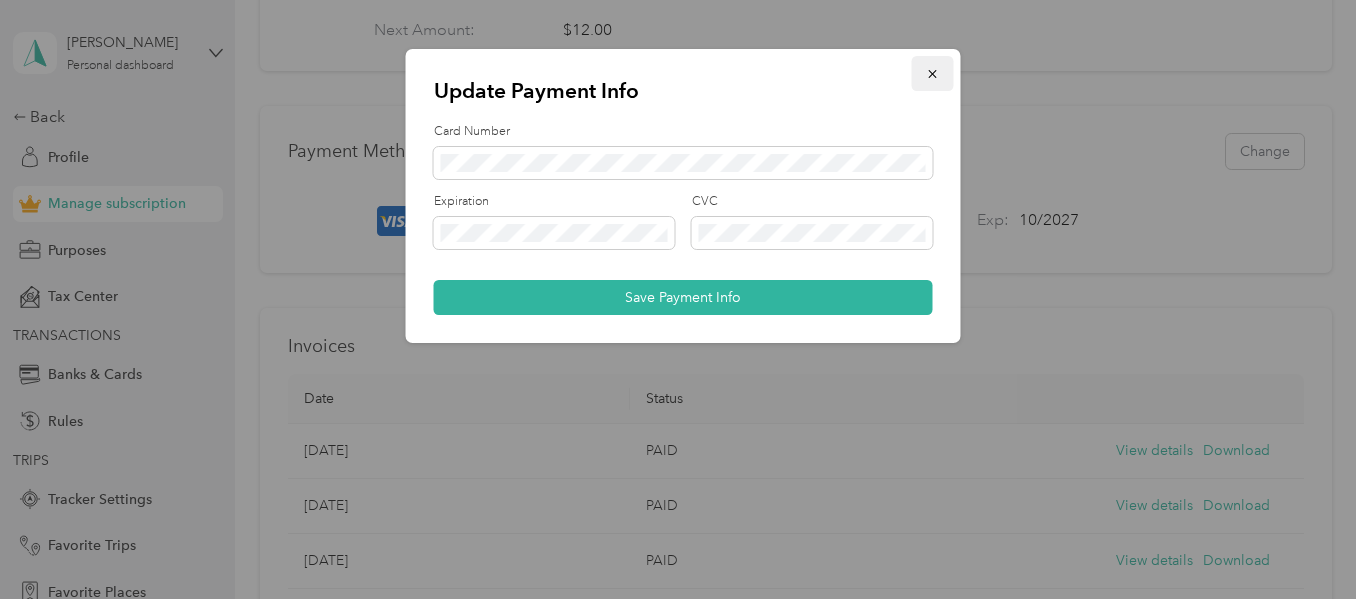 click at bounding box center [933, 73] 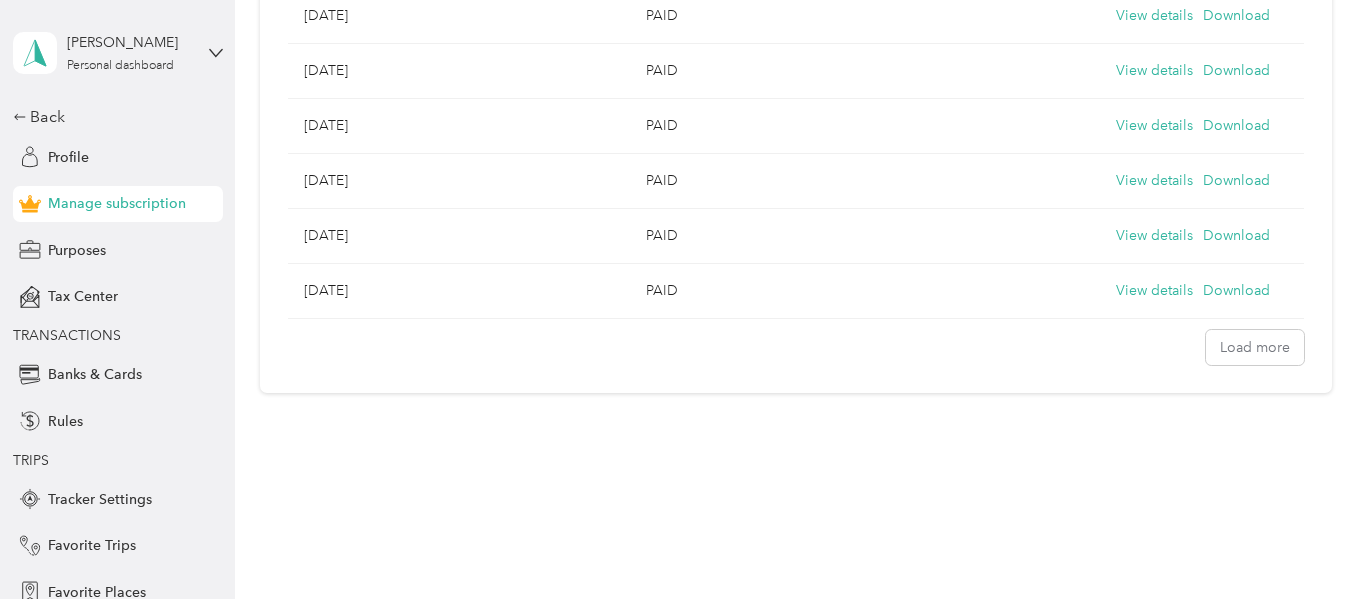 scroll, scrollTop: 0, scrollLeft: 0, axis: both 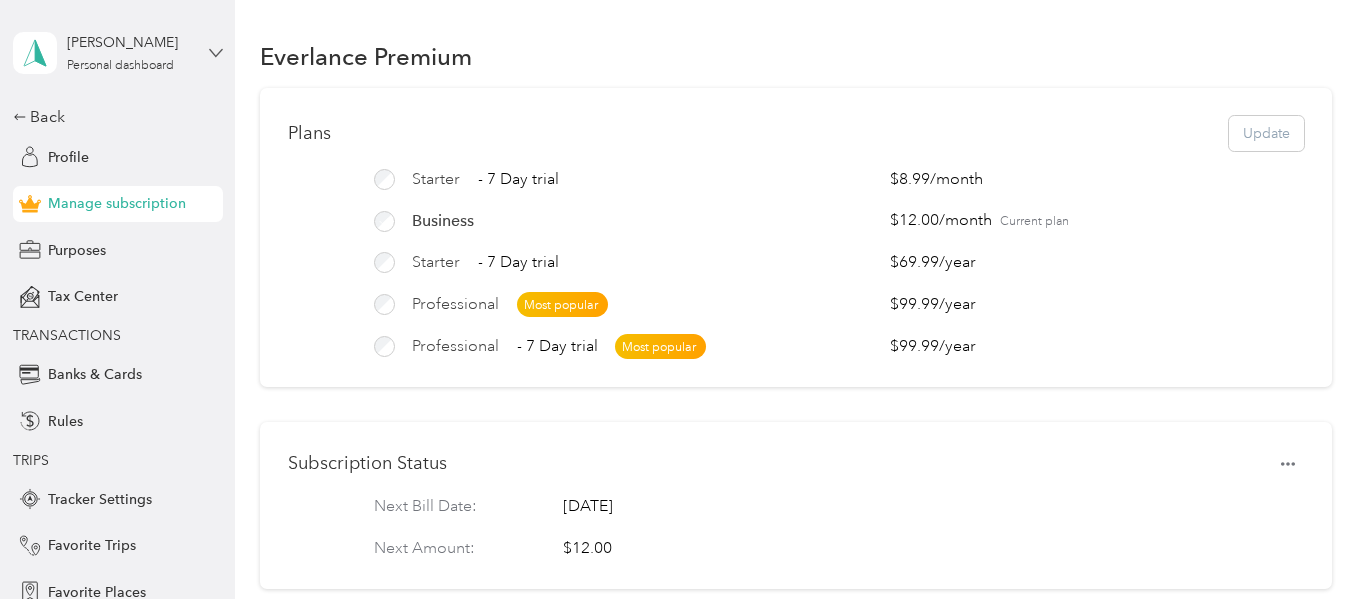 click 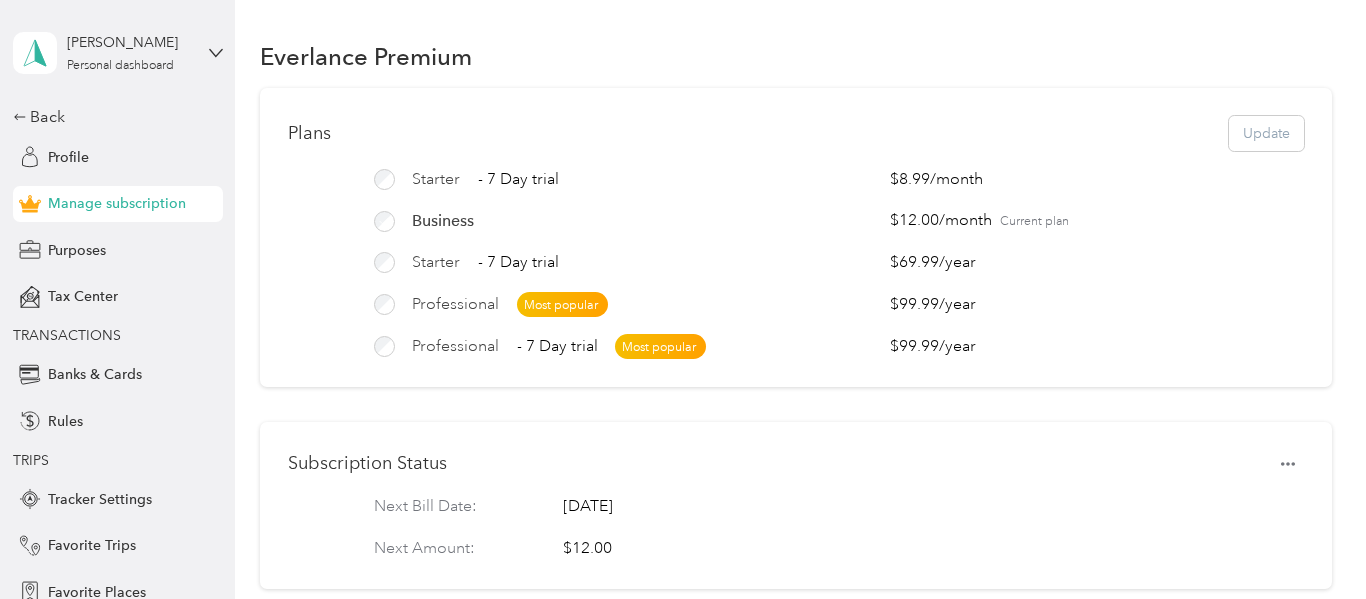 click on "Log out" at bounding box center [223, 164] 